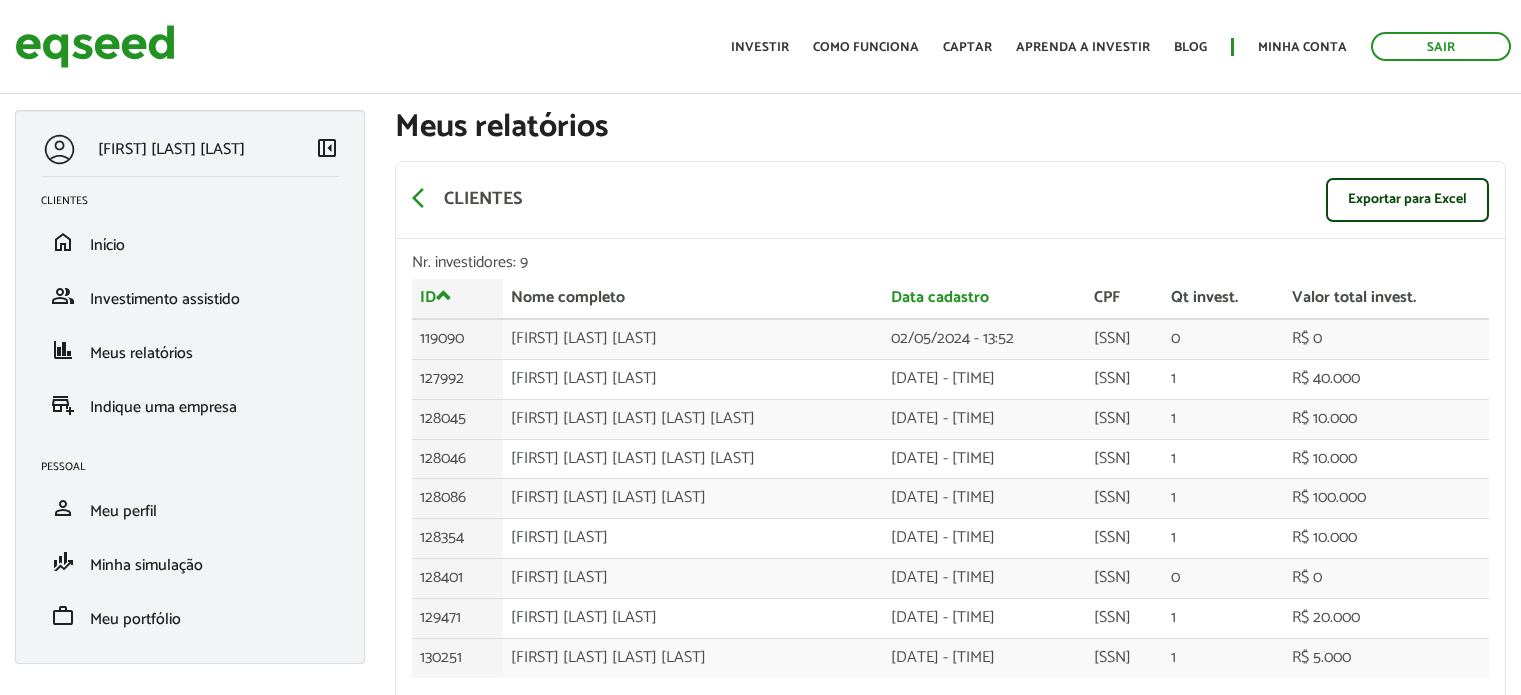 scroll, scrollTop: 0, scrollLeft: 0, axis: both 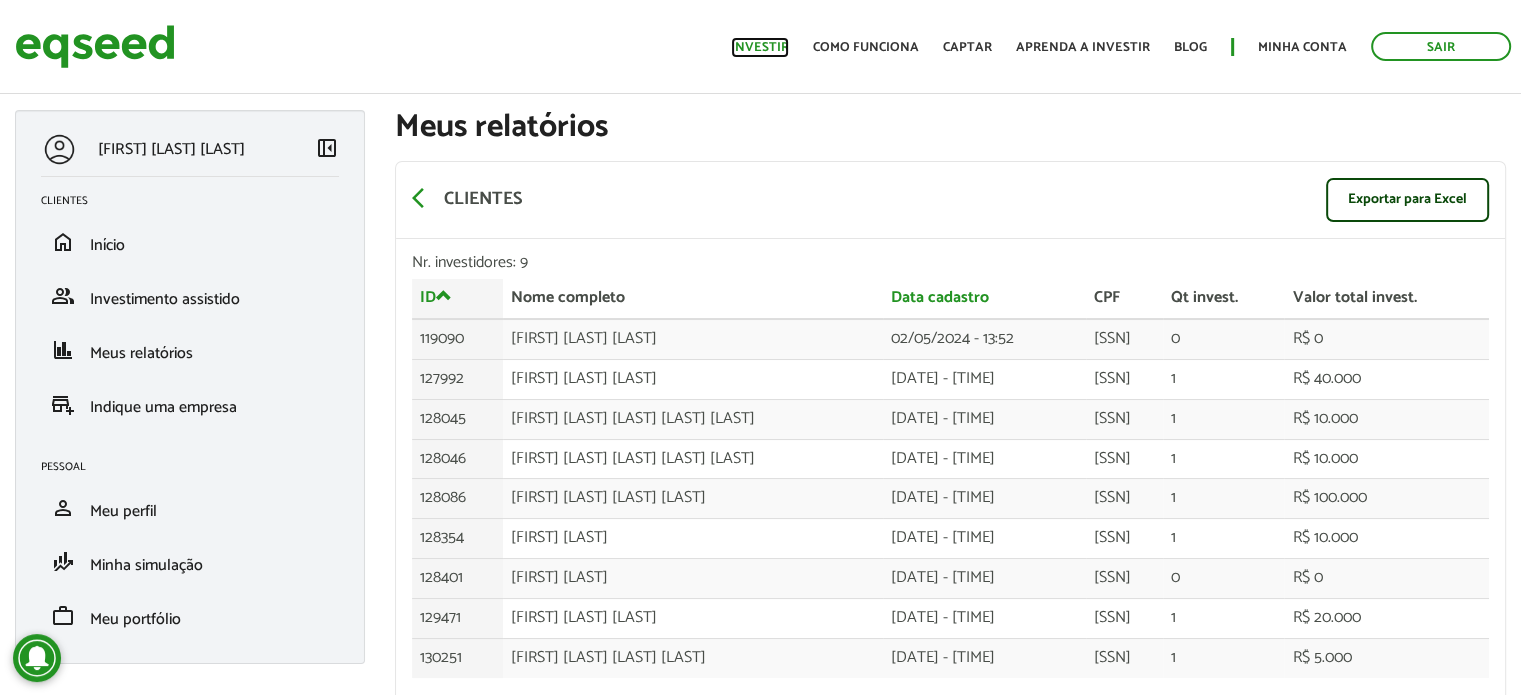 click on "Investir" at bounding box center (760, 47) 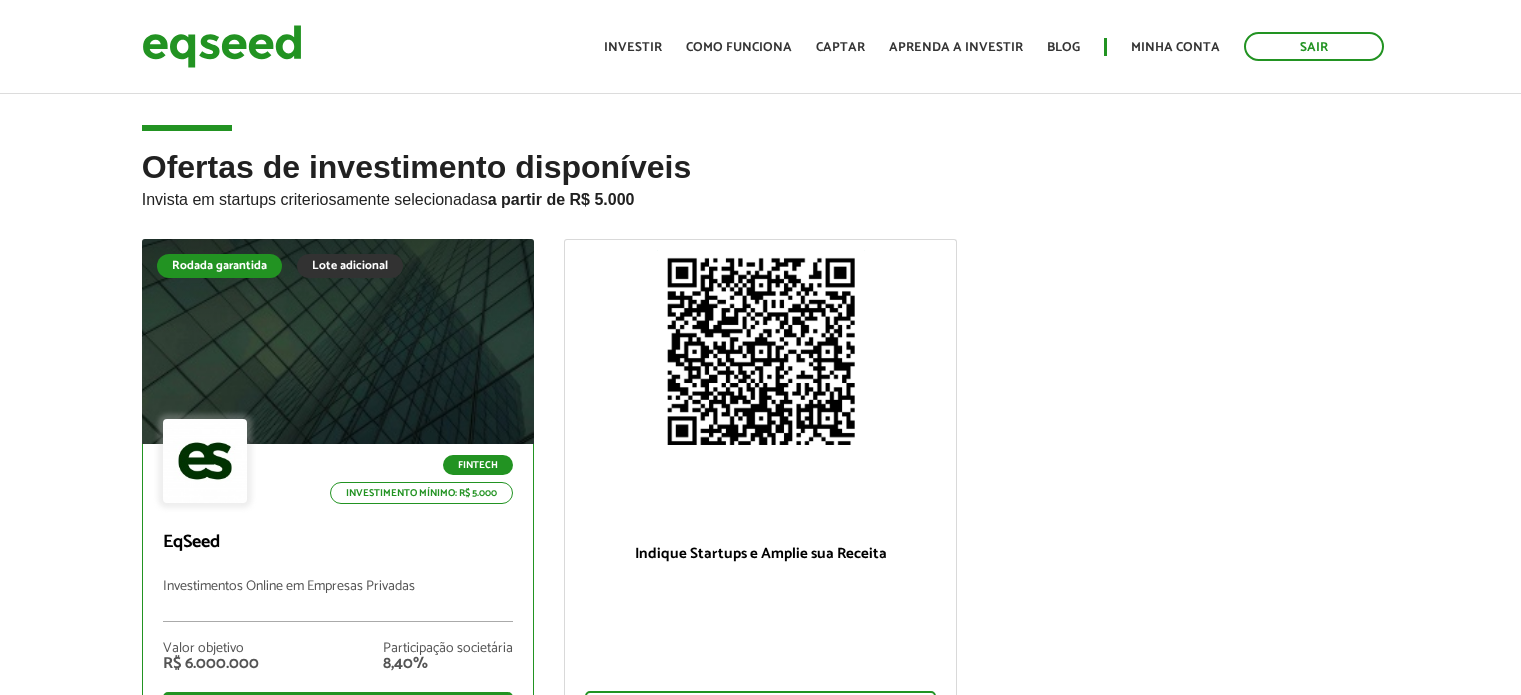 scroll, scrollTop: 0, scrollLeft: 0, axis: both 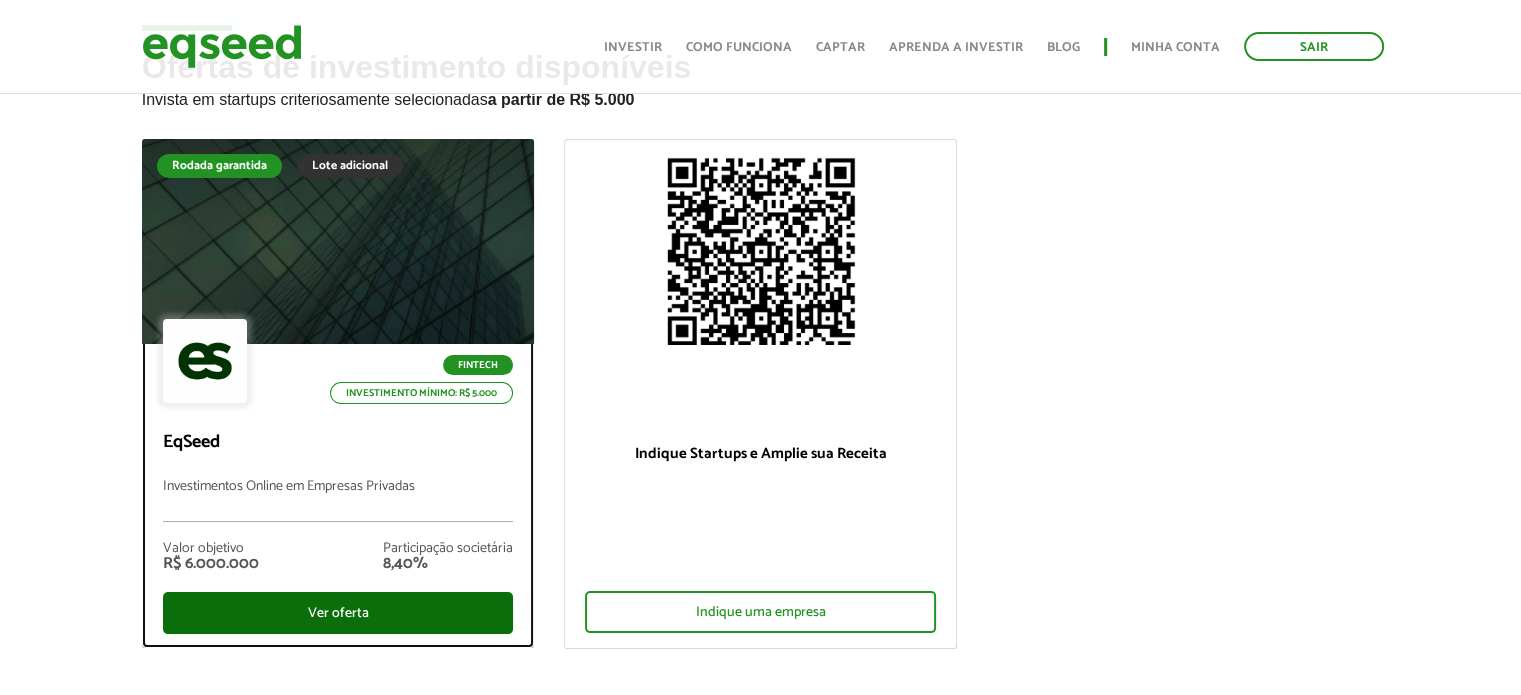 click on "Ver oferta" at bounding box center (338, 613) 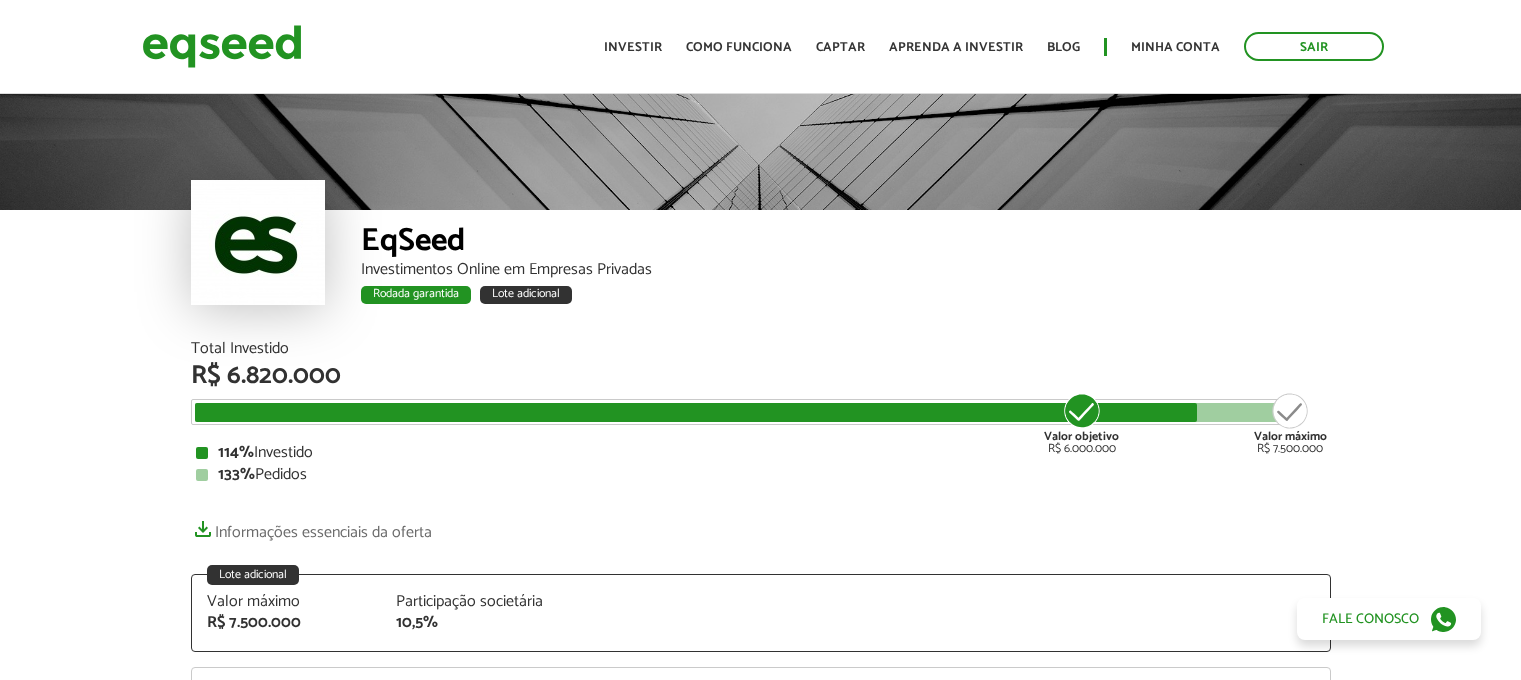 scroll, scrollTop: 0, scrollLeft: 0, axis: both 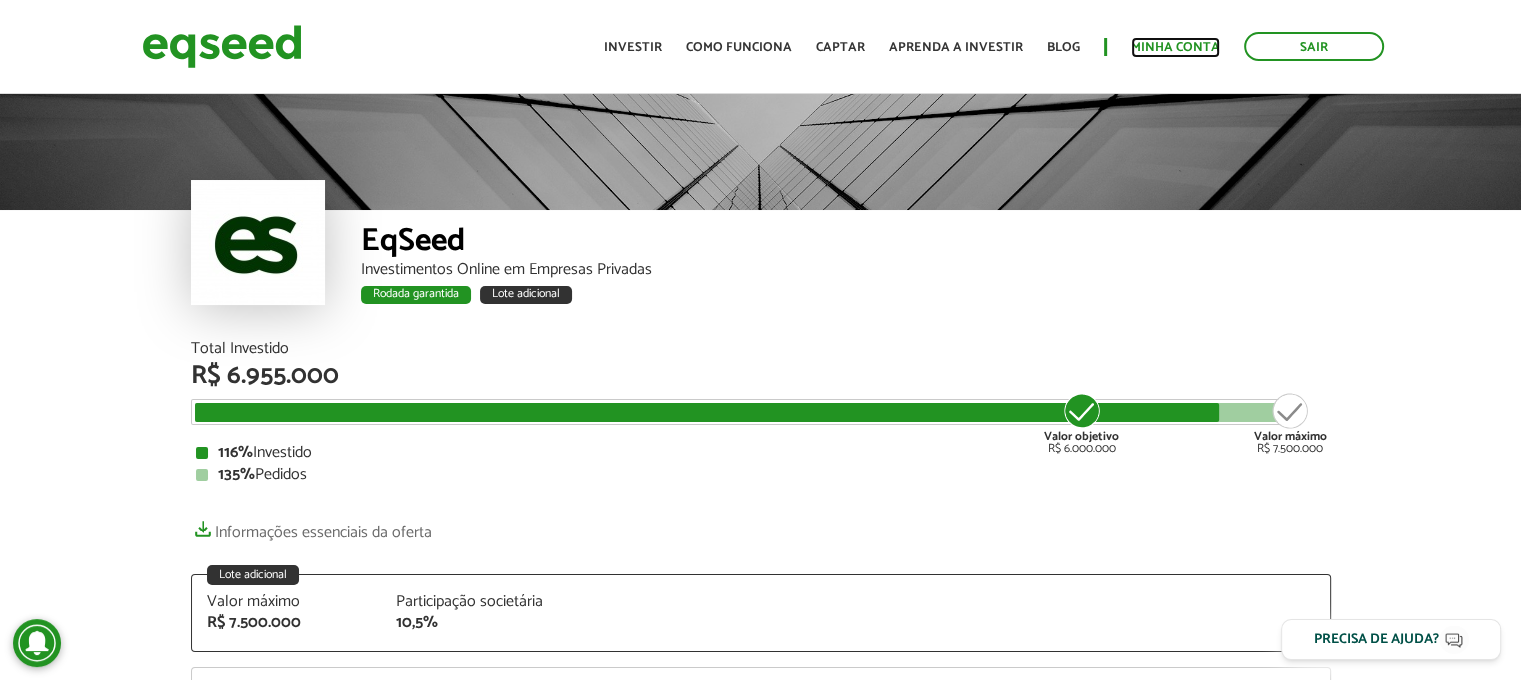click on "Minha conta" at bounding box center [1175, 47] 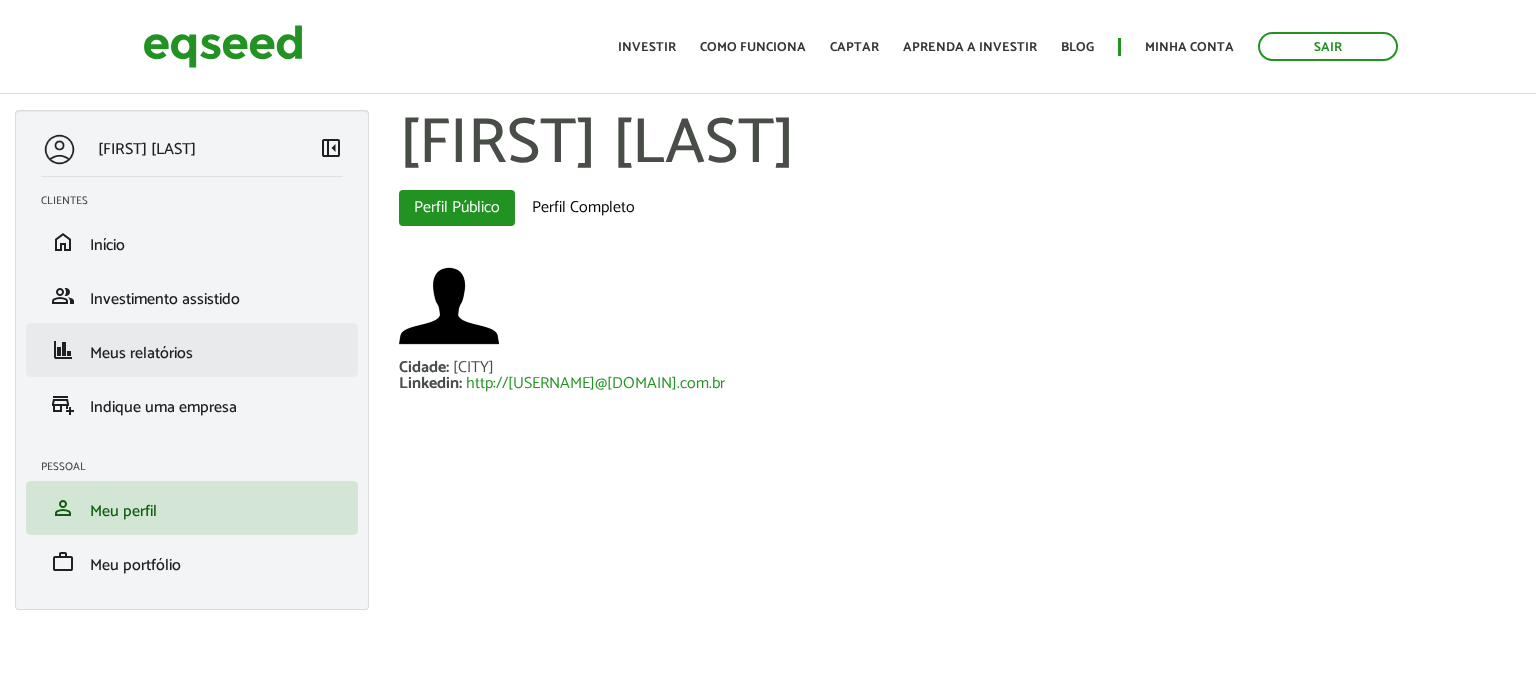 scroll, scrollTop: 0, scrollLeft: 0, axis: both 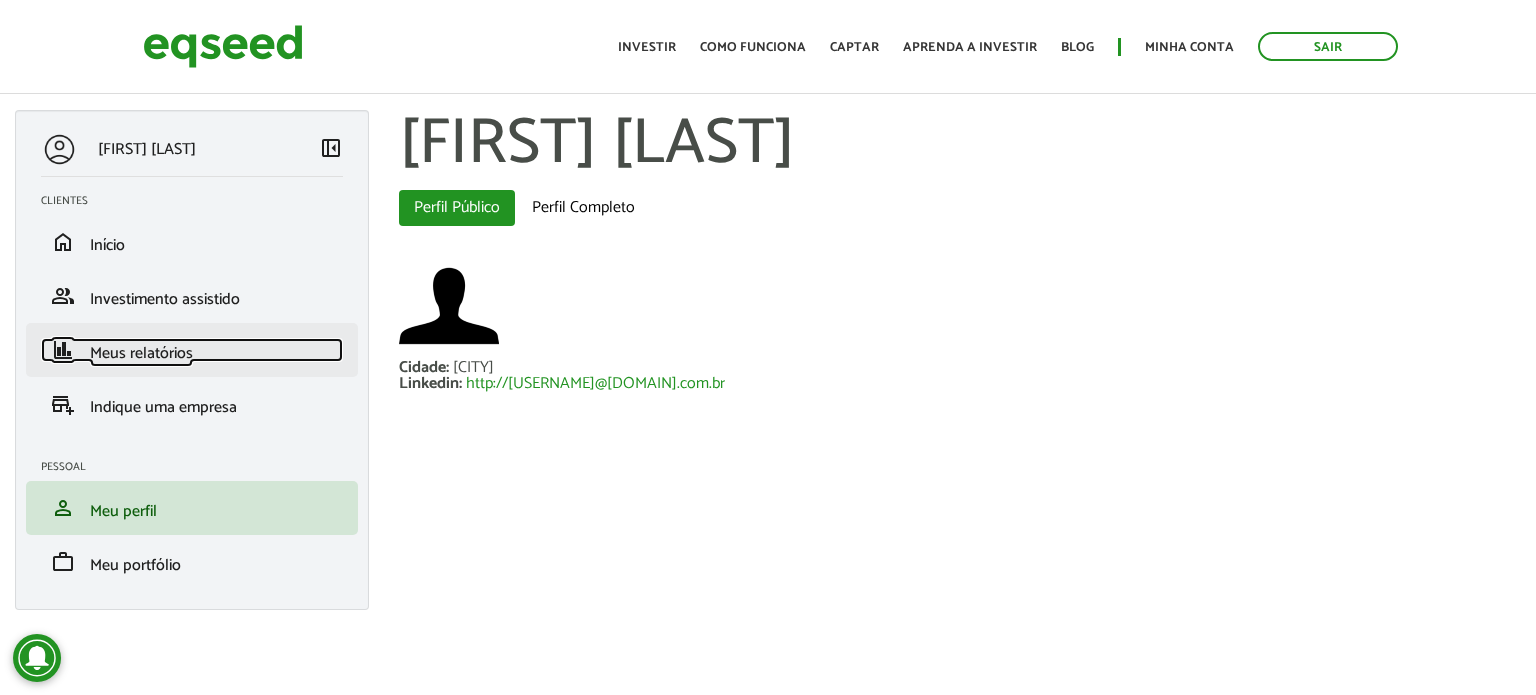 click on "Meus relatórios" at bounding box center [141, 353] 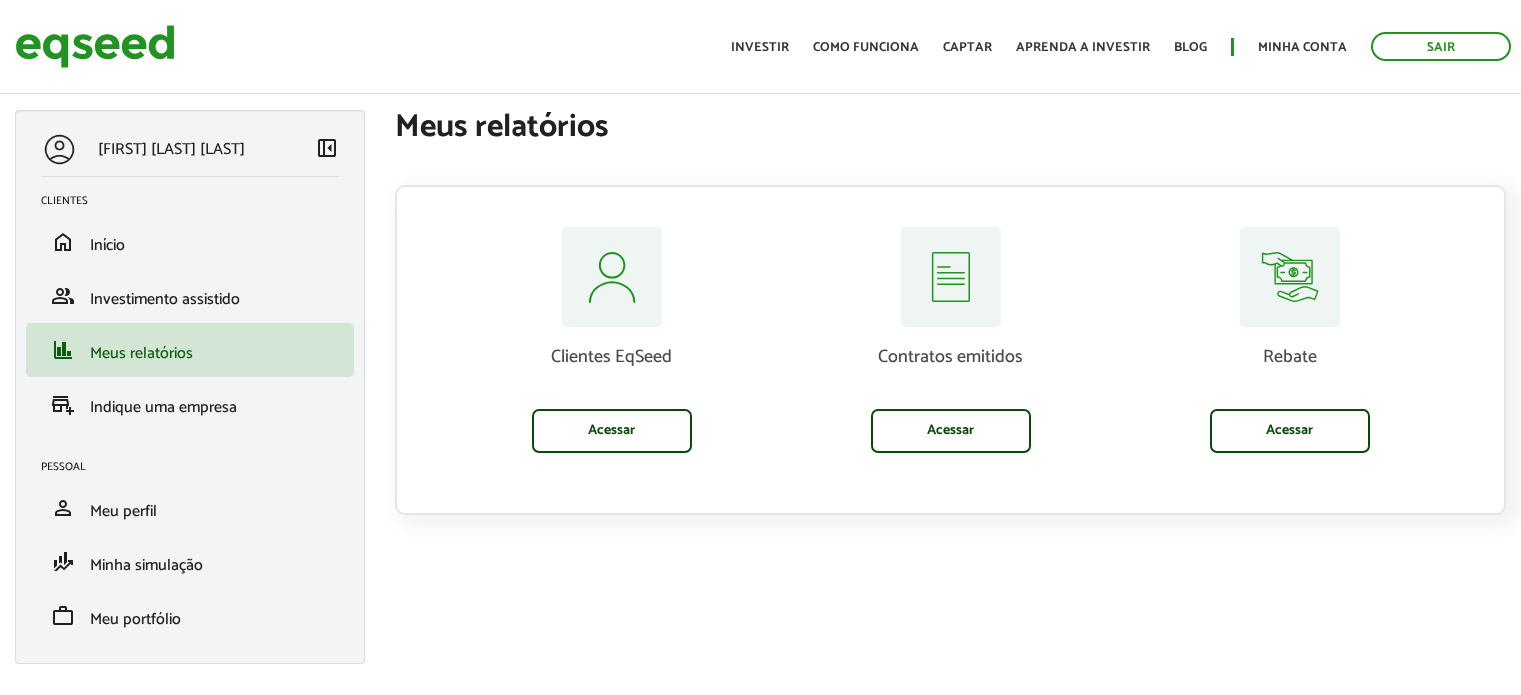 scroll, scrollTop: 0, scrollLeft: 0, axis: both 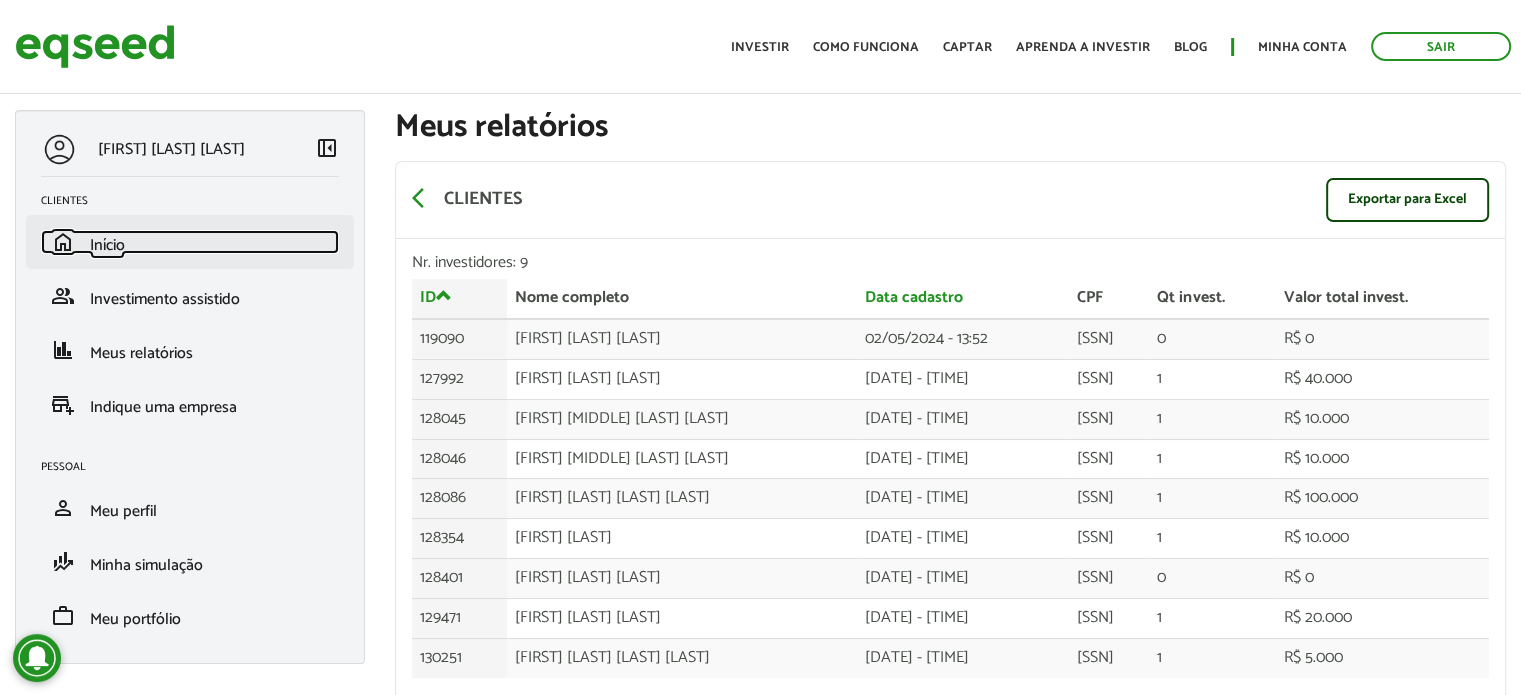 click on "home Início" at bounding box center (190, 242) 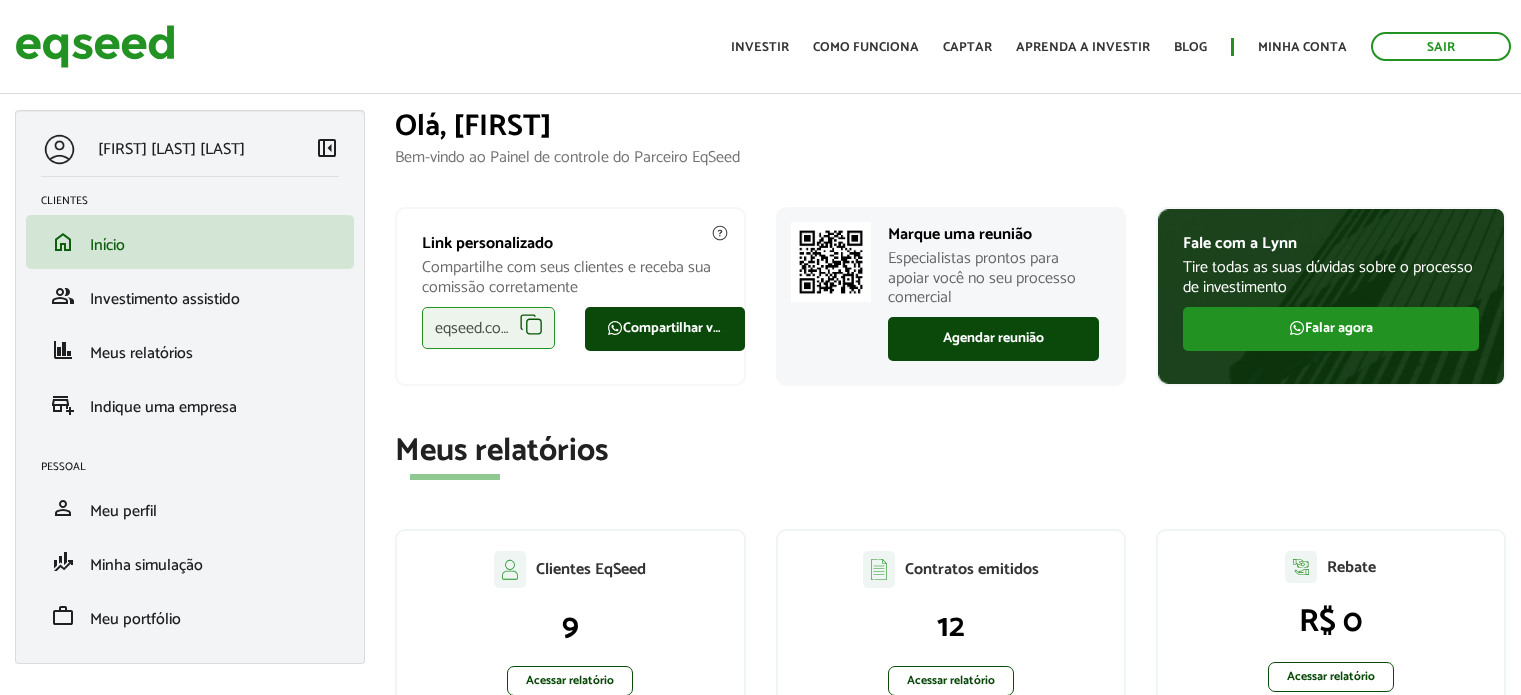 scroll, scrollTop: 0, scrollLeft: 0, axis: both 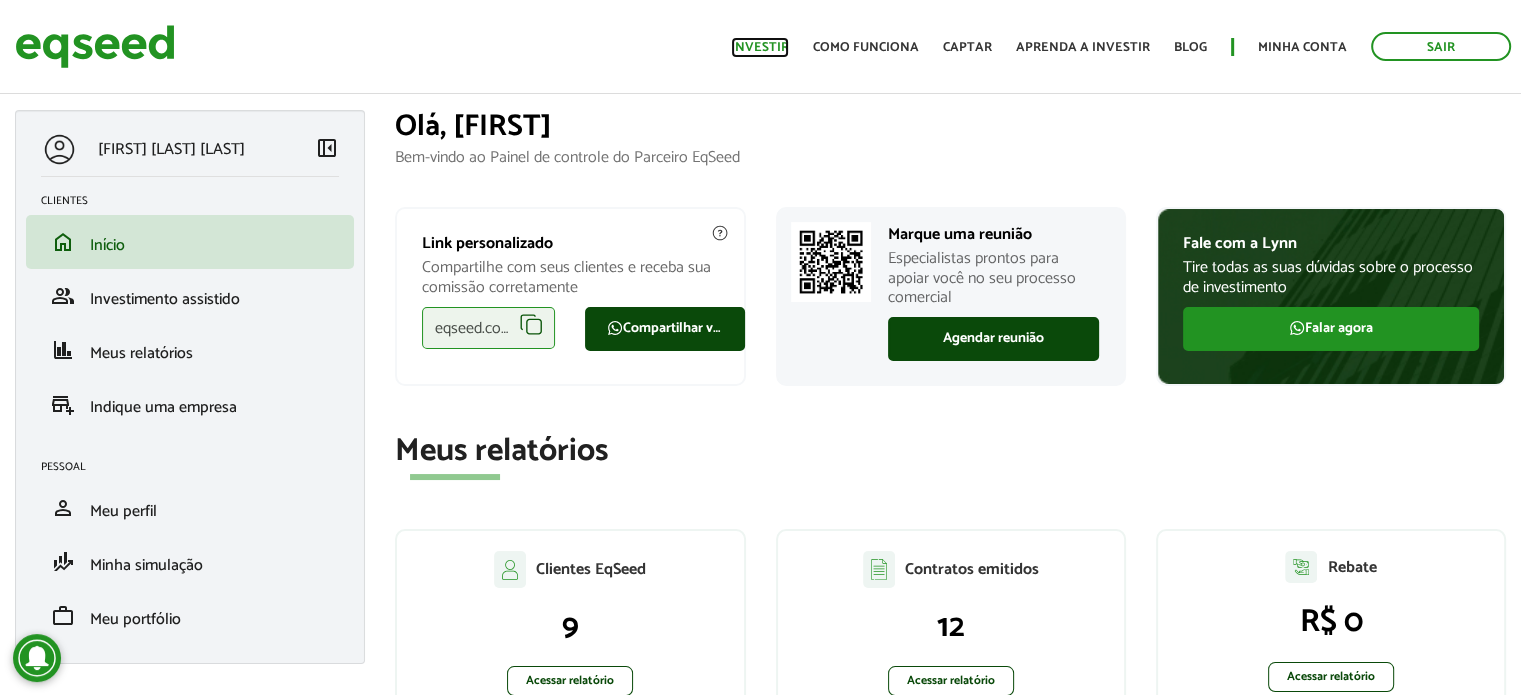 click on "Investir" at bounding box center (760, 47) 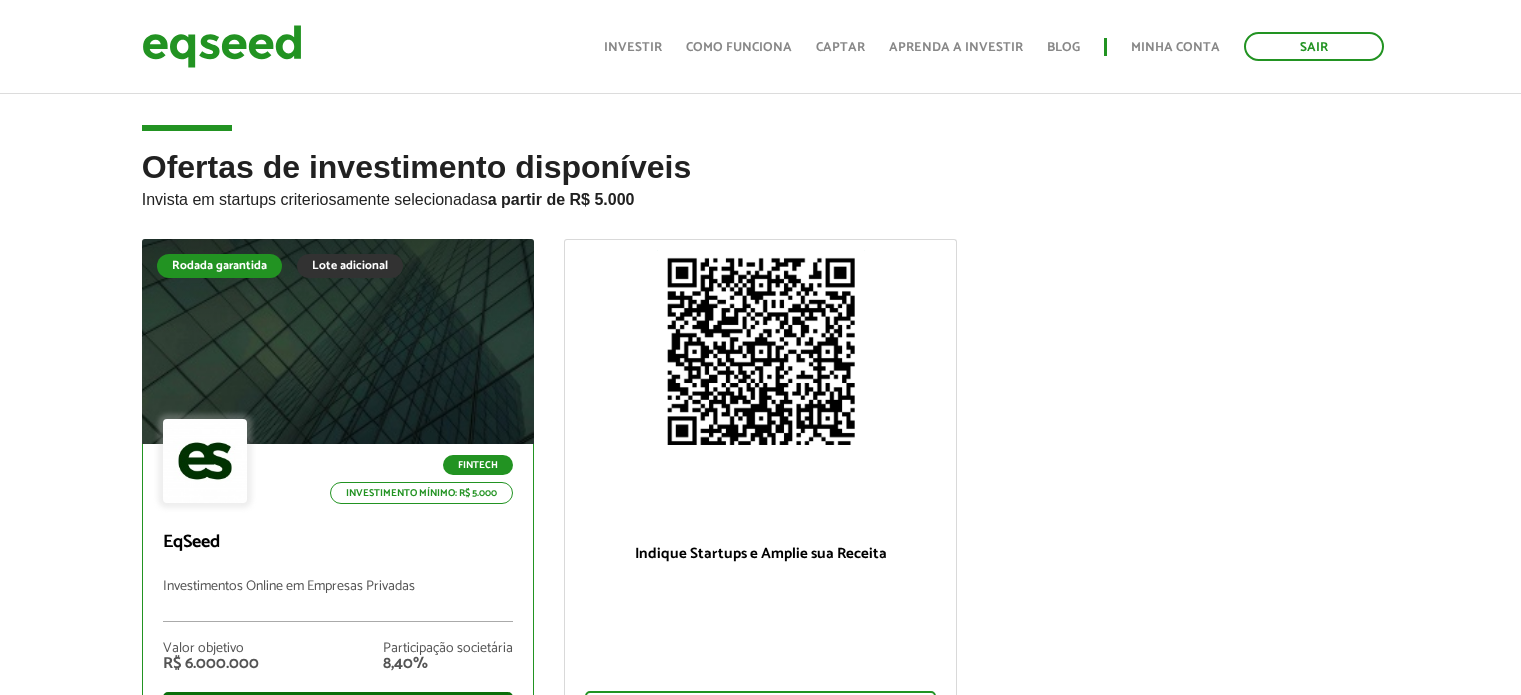 scroll, scrollTop: 83, scrollLeft: 0, axis: vertical 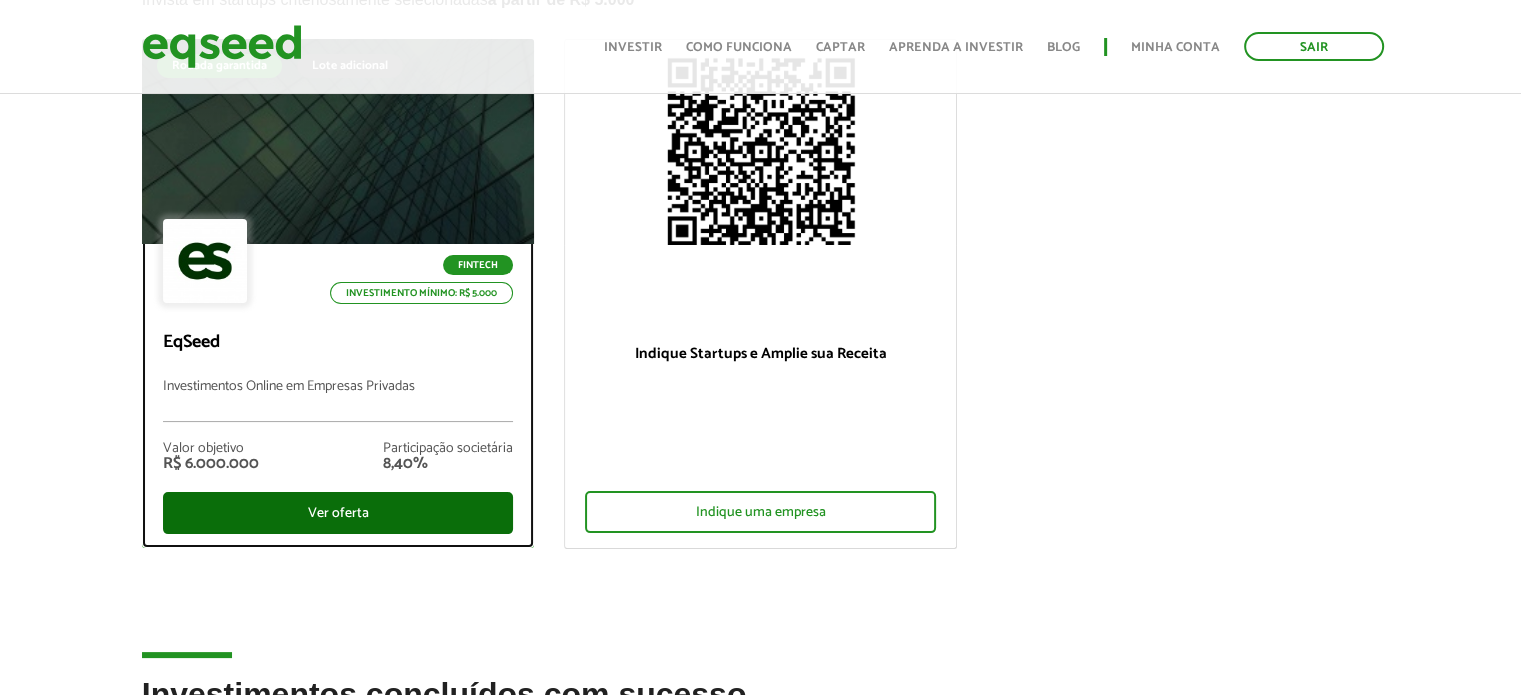 click on "Ver oferta" at bounding box center [338, 513] 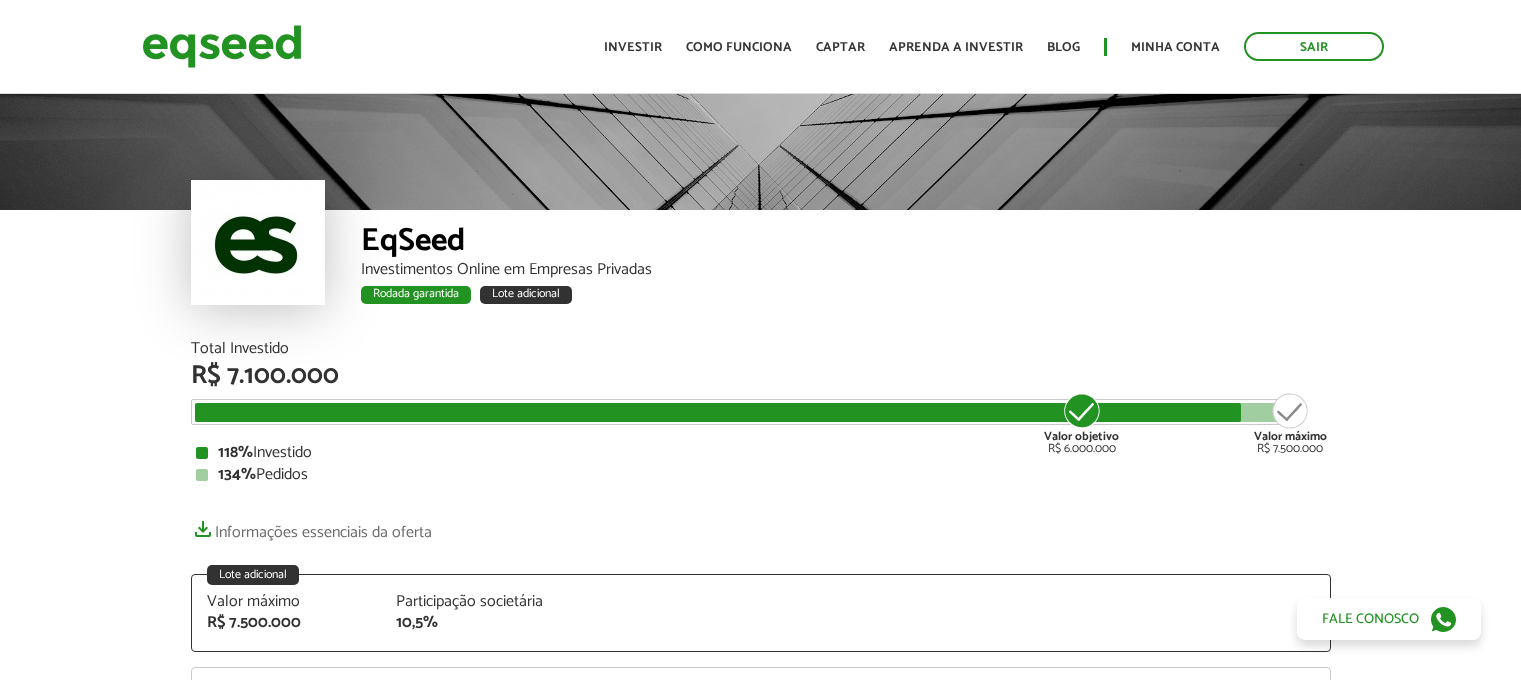 scroll, scrollTop: 0, scrollLeft: 0, axis: both 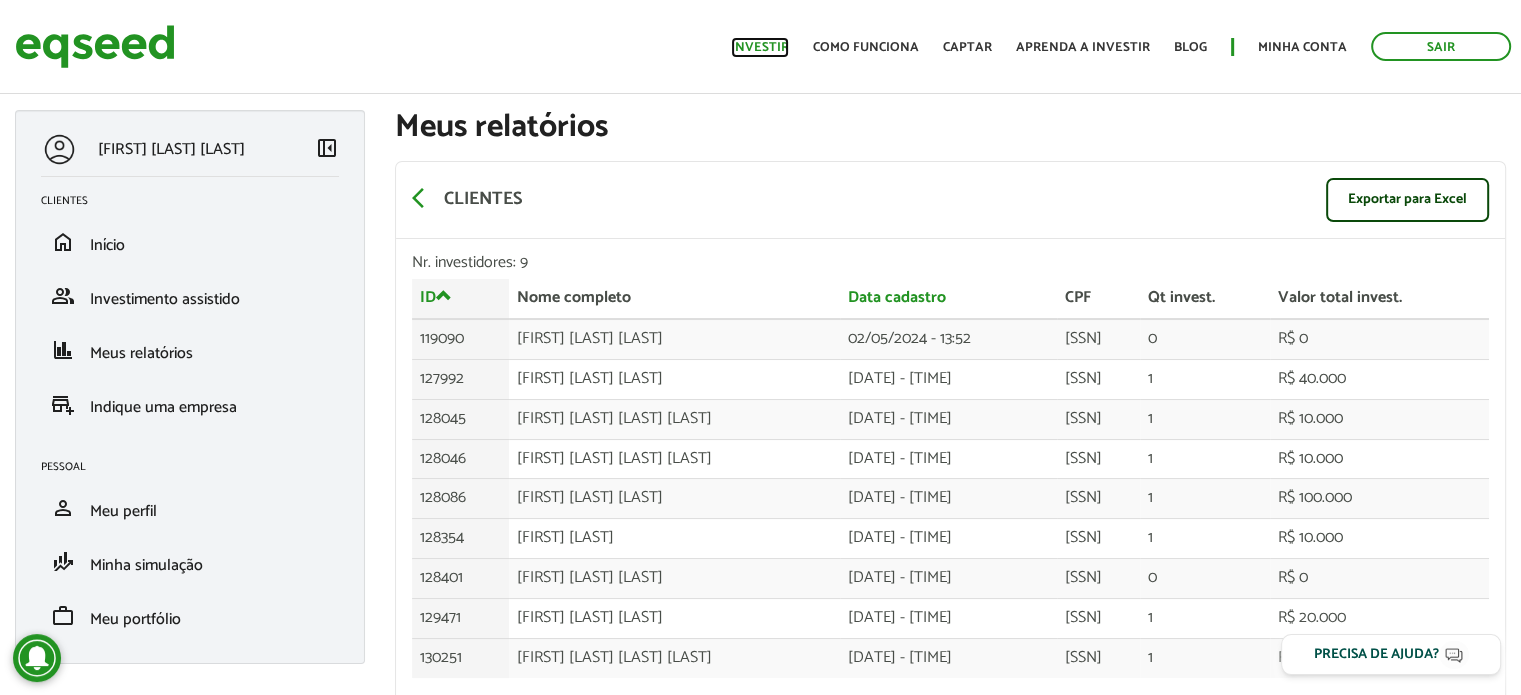 click on "Investir" at bounding box center [760, 47] 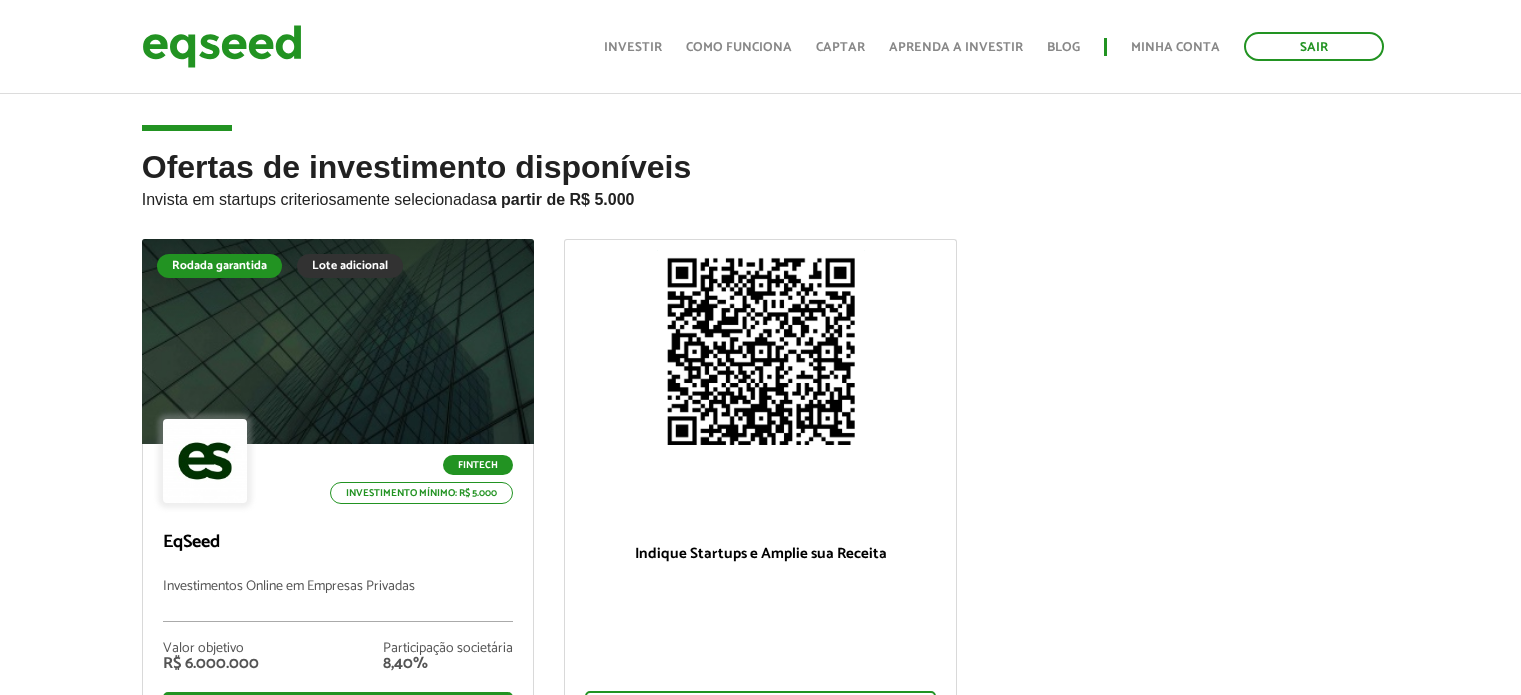 scroll, scrollTop: 300, scrollLeft: 0, axis: vertical 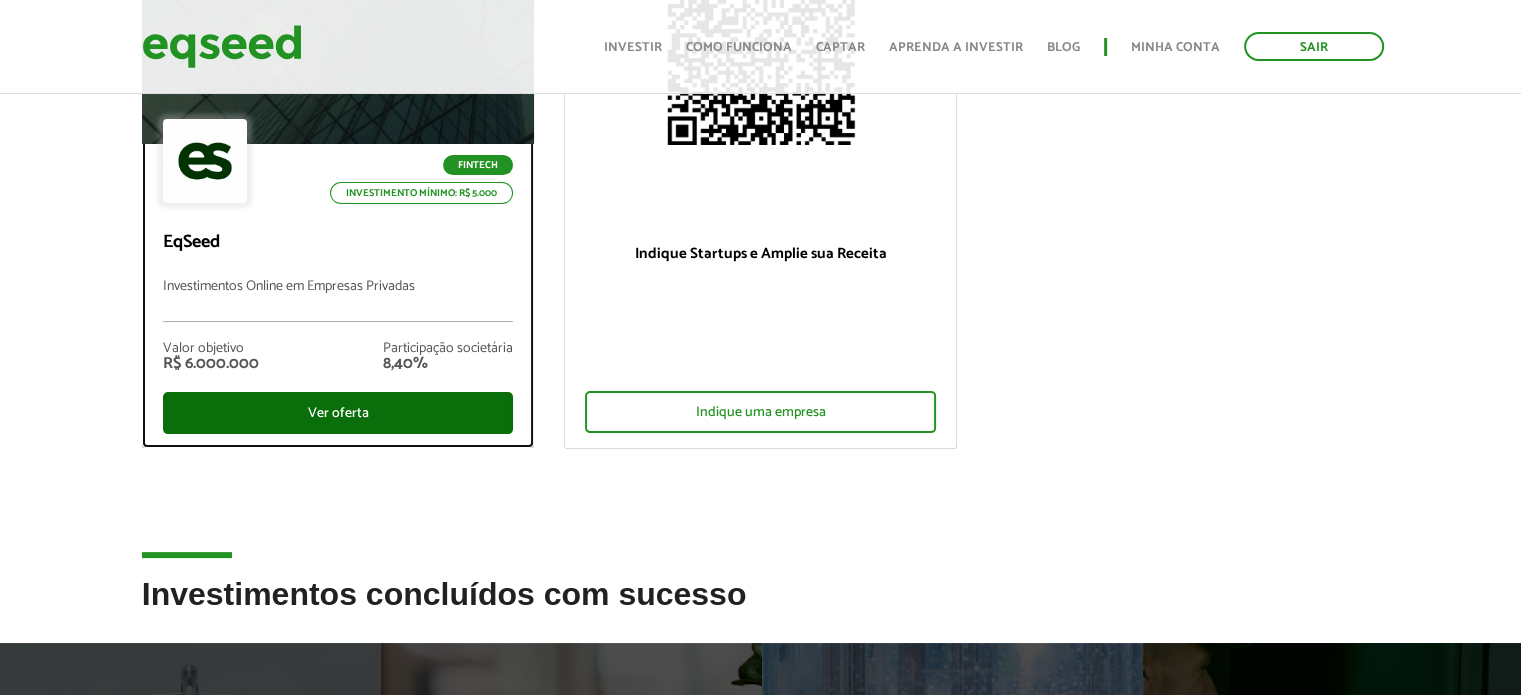 click on "Ver oferta" at bounding box center [338, 413] 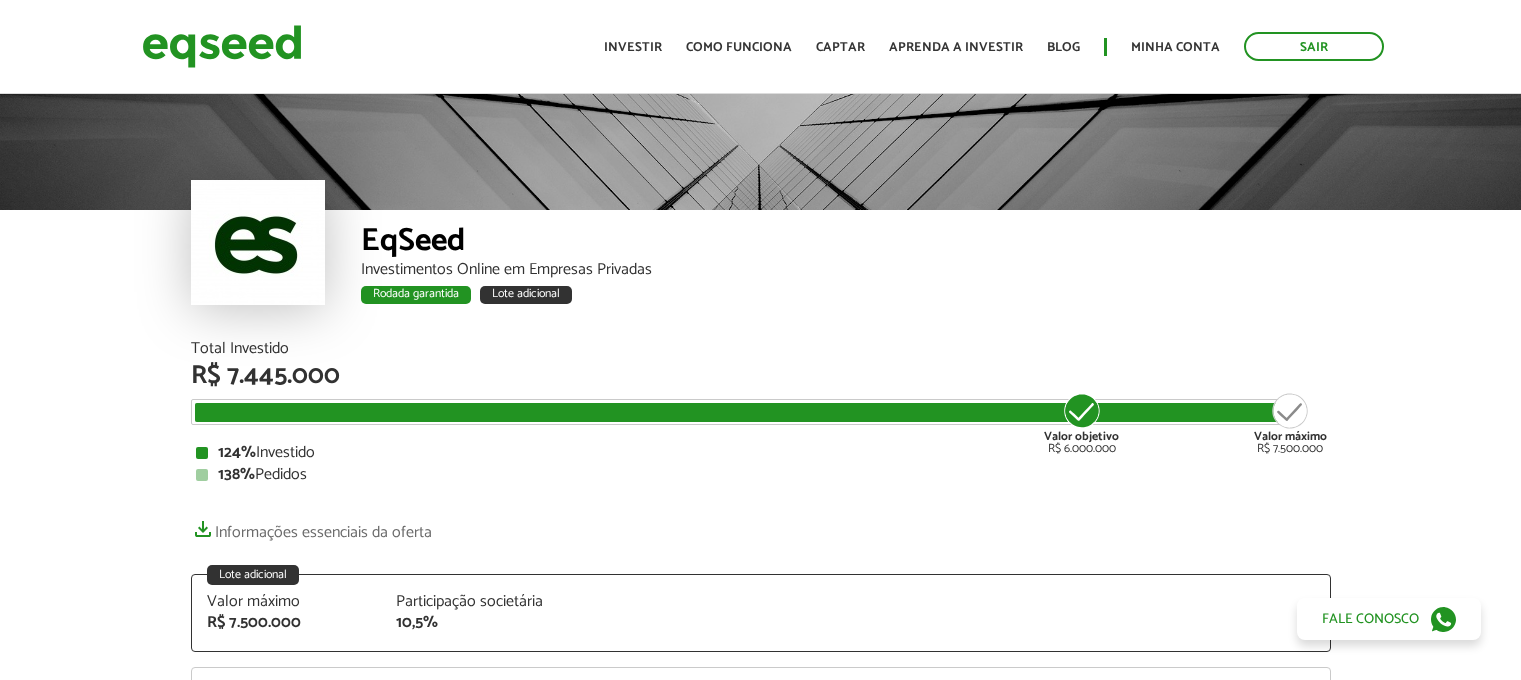 scroll, scrollTop: 0, scrollLeft: 0, axis: both 